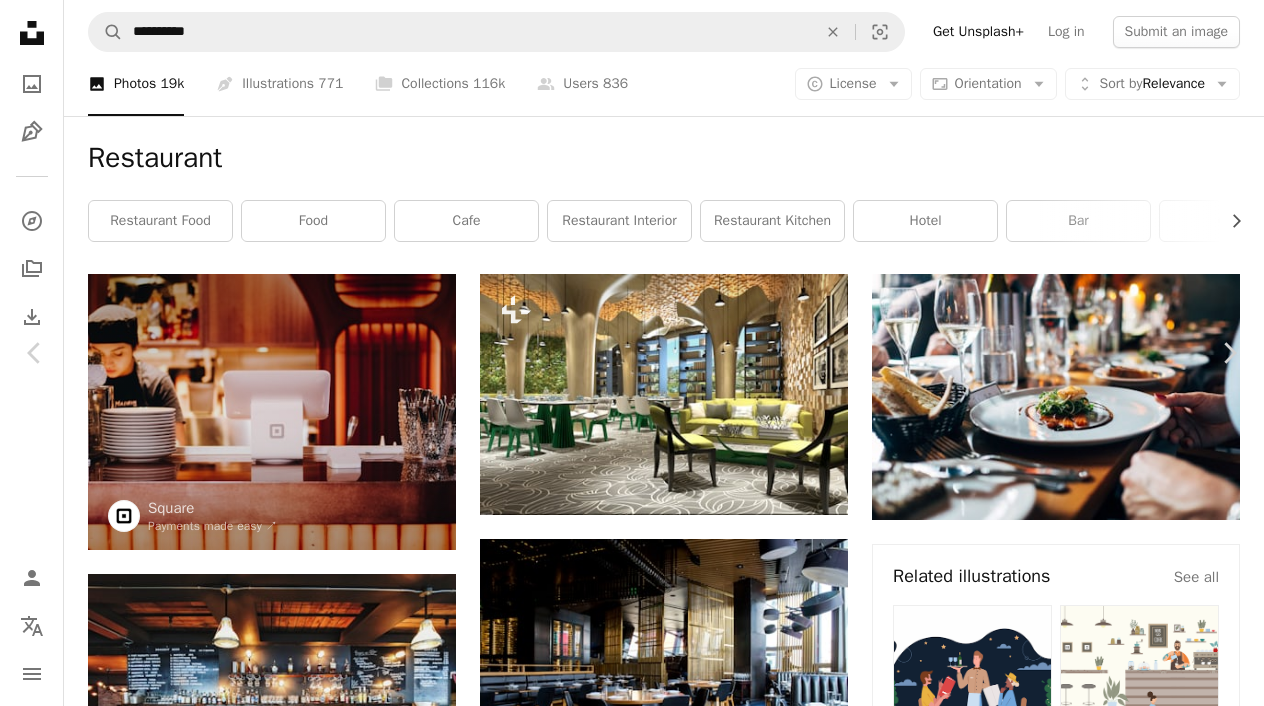 scroll, scrollTop: 3016, scrollLeft: 0, axis: vertical 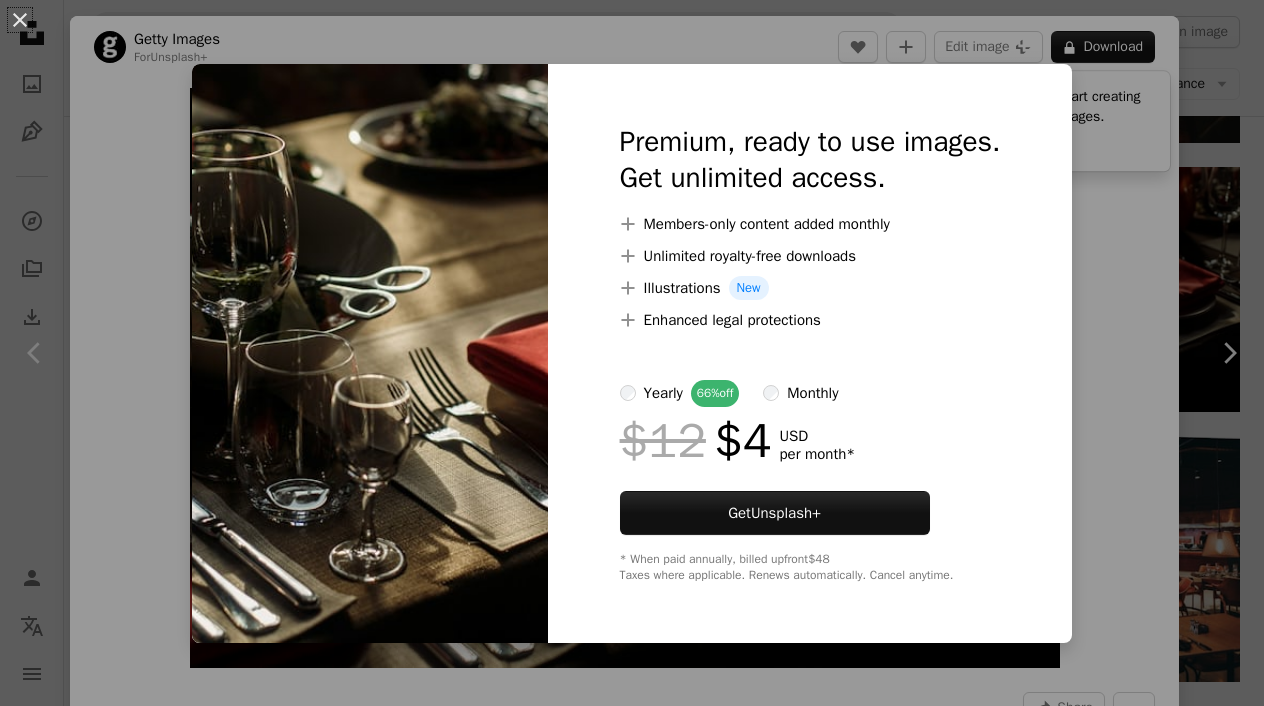 click on "An X shape Premium, ready to use images. Get unlimited access. A plus sign Members-only content added monthly A plus sign Unlimited royalty-free downloads A plus sign Illustrations  New A plus sign Enhanced legal protections yearly 66%  off monthly $12   $4 USD per month * Get  Unsplash+ * When paid annually, billed upfront  $48 Taxes where applicable. Renews automatically. Cancel anytime." at bounding box center (632, 353) 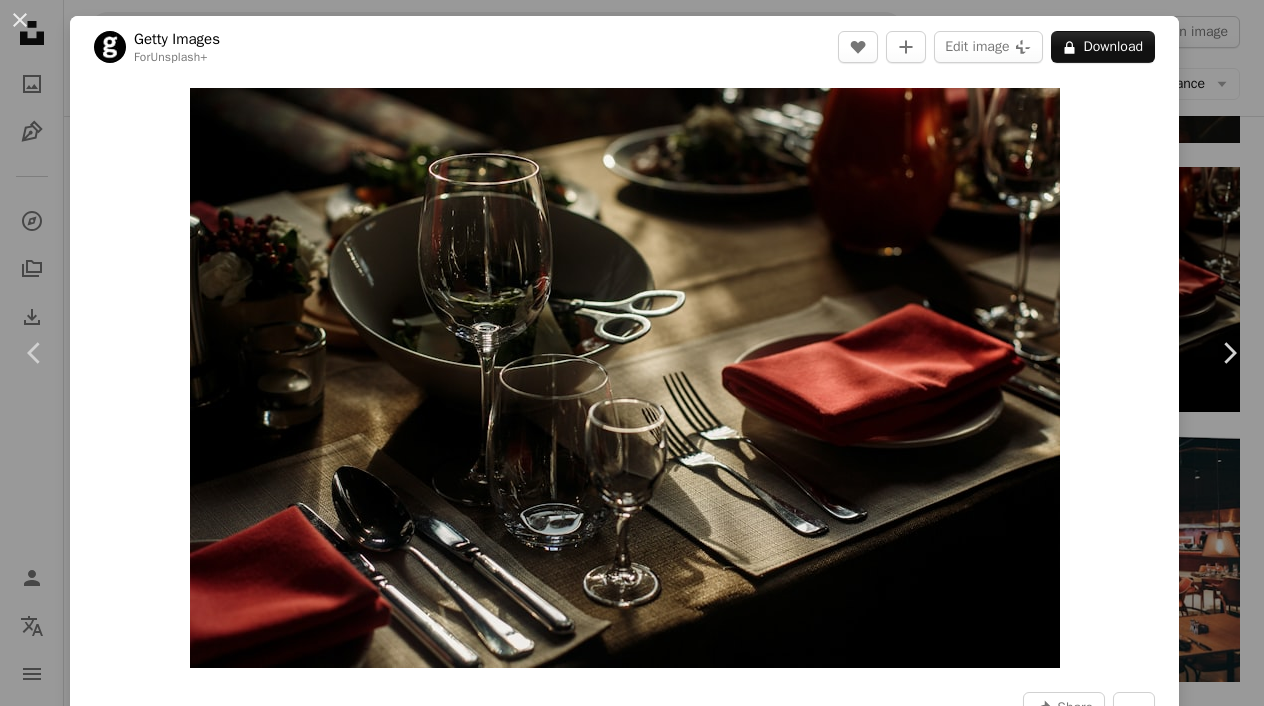 click on "An X shape Chevron left Chevron right Getty Images For  Unsplash+ A heart A plus sign Edit image   Plus sign for Unsplash+ A lock   Download Zoom in A forward-right arrow Share More Actions Calendar outlined Published on  August 25, 2022 Safety Licensed under the  Unsplash+ License food wedding restaurant red table event chair celebration dinner brown silk fine dining horizontal dining banquet tablecloth napkin silverware arrangement Public domain images Related images Plus sign for Unsplash+ A heart A plus sign Getty Images For  Unsplash+ A lock   Download Plus sign for Unsplash+ A heart A plus sign [FIRST] [LAST] For  Unsplash+ A lock   Download Plus sign for Unsplash+ A heart A plus sign [FIRST] [LAST] For  Unsplash+ A lock   Download Plus sign for Unsplash+ A heart A plus sign Getty Images For  Unsplash+ A lock   Download Plus sign for Unsplash+ A heart A plus sign [FIRST] [LAST] For  Unsplash+ A lock   Download Plus sign for Unsplash+ A heart A plus sign [FIRST] [LAST] For  Unsplash+ A lock   Download" at bounding box center (632, 353) 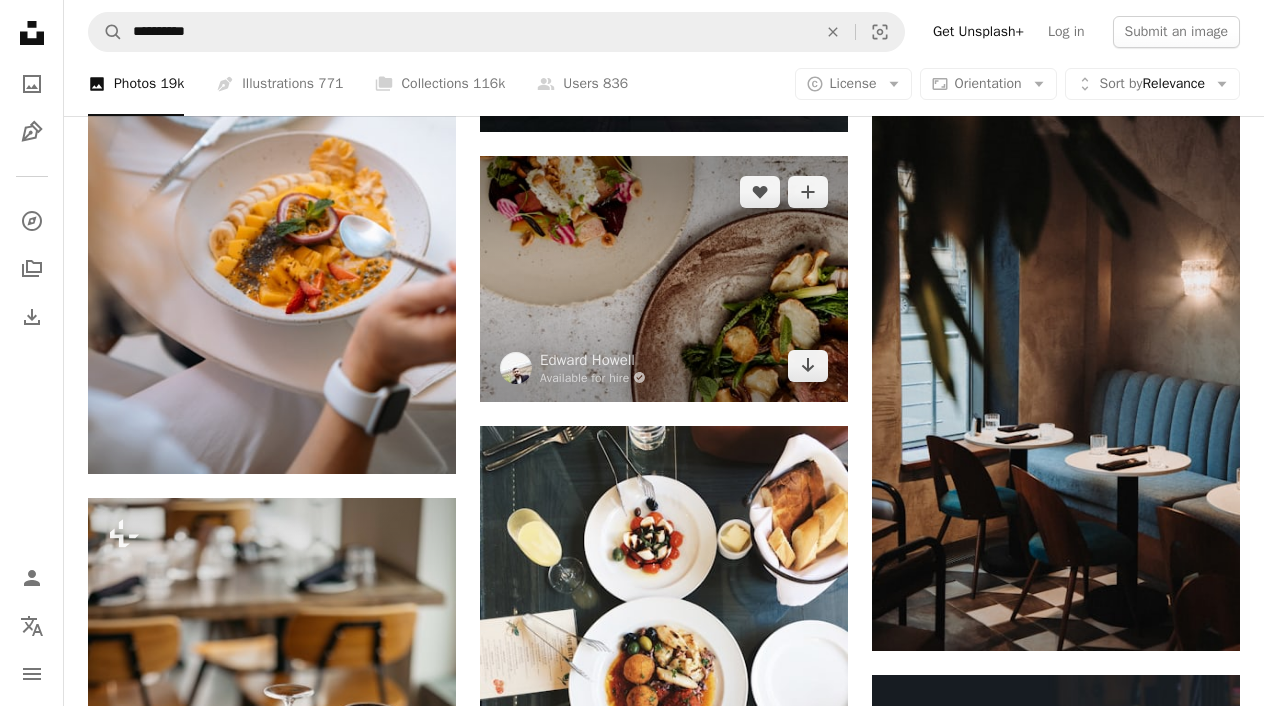 scroll, scrollTop: 4784, scrollLeft: 0, axis: vertical 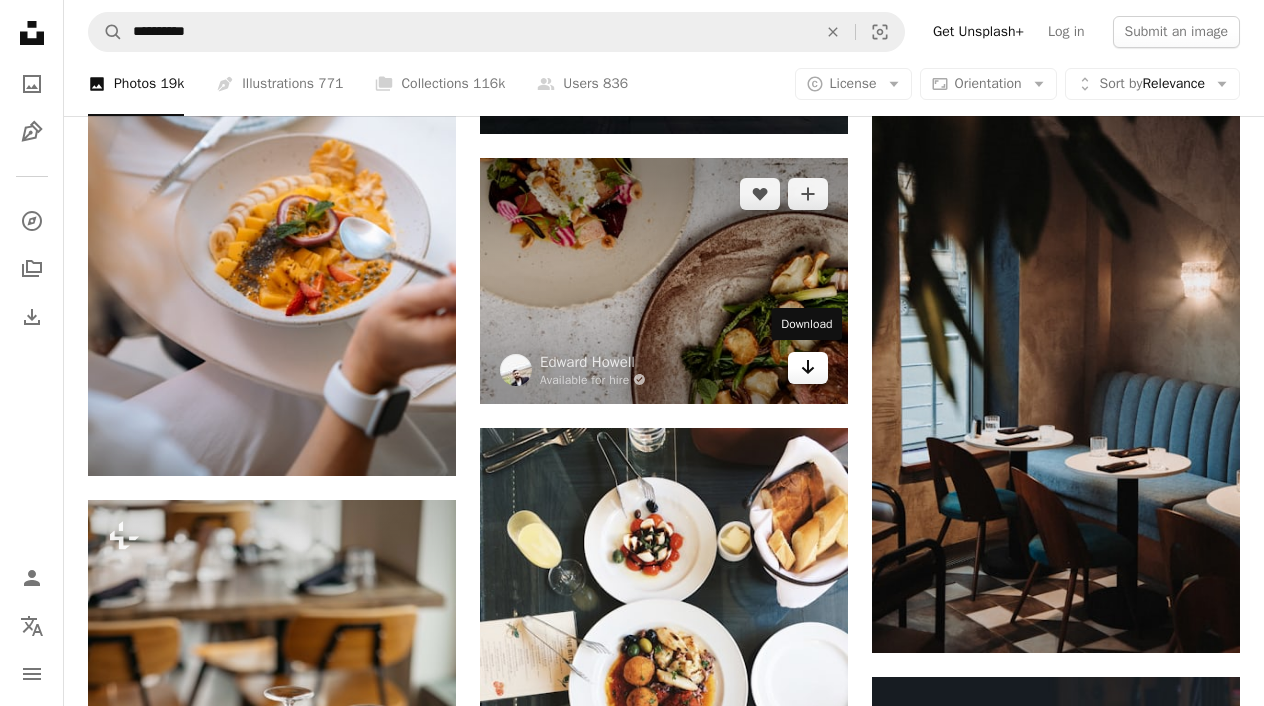 click on "Arrow pointing down" 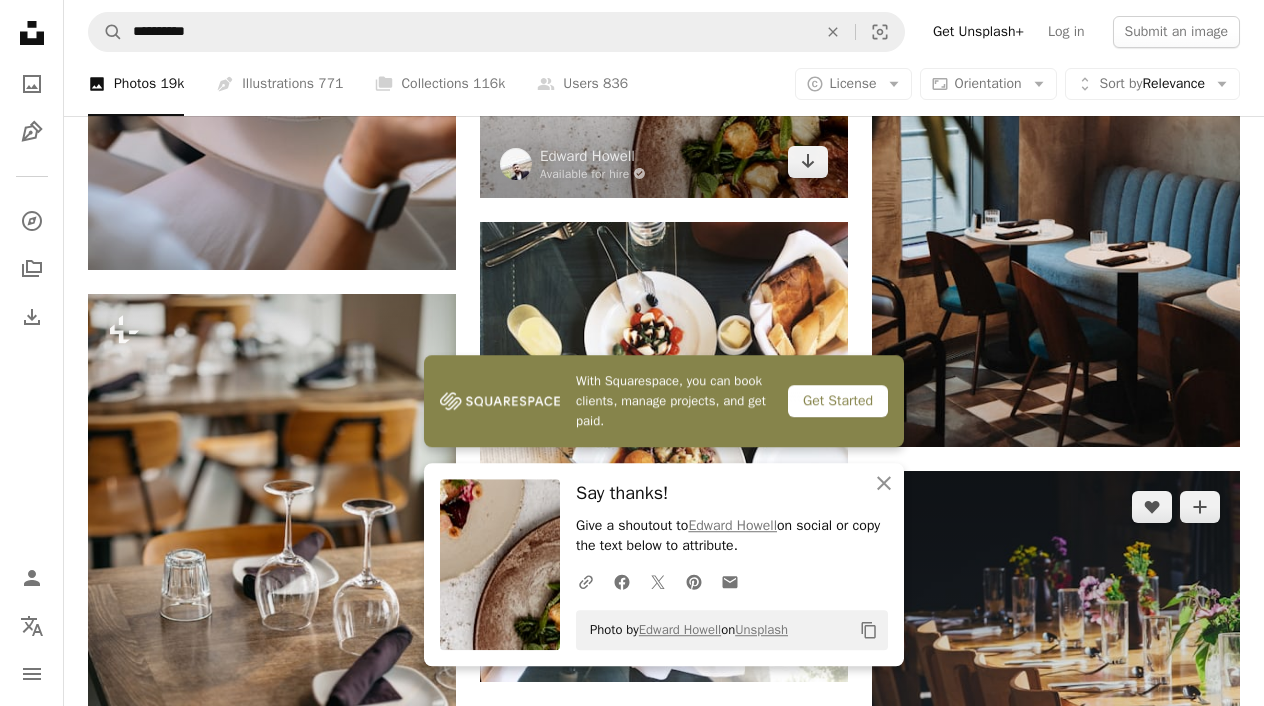 scroll, scrollTop: 4992, scrollLeft: 0, axis: vertical 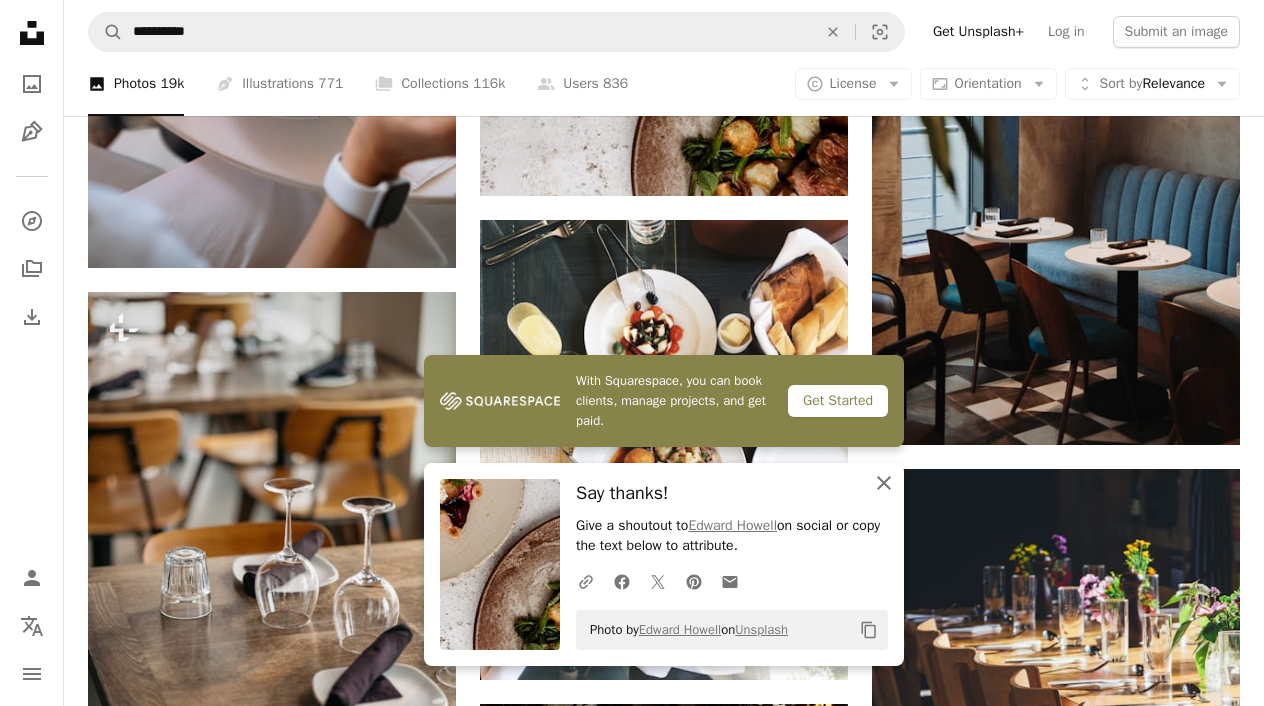 click on "An X shape" 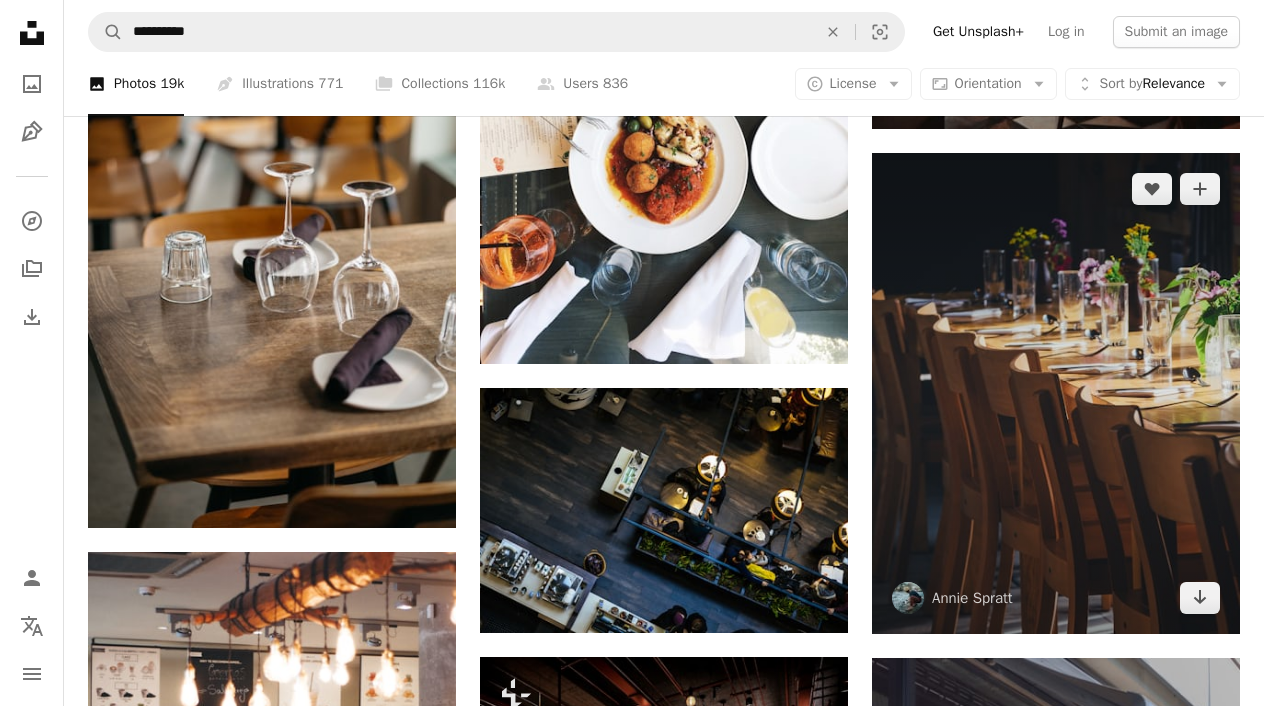 scroll, scrollTop: 5304, scrollLeft: 0, axis: vertical 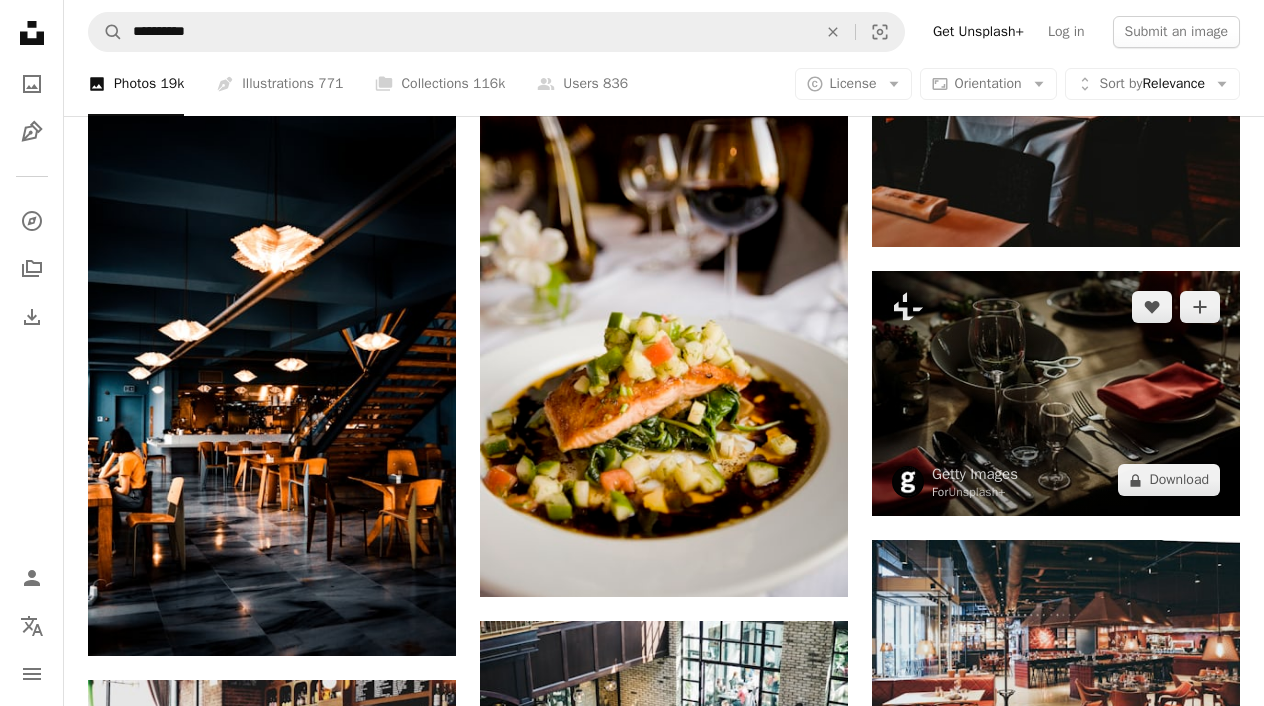 click at bounding box center (1056, 394) 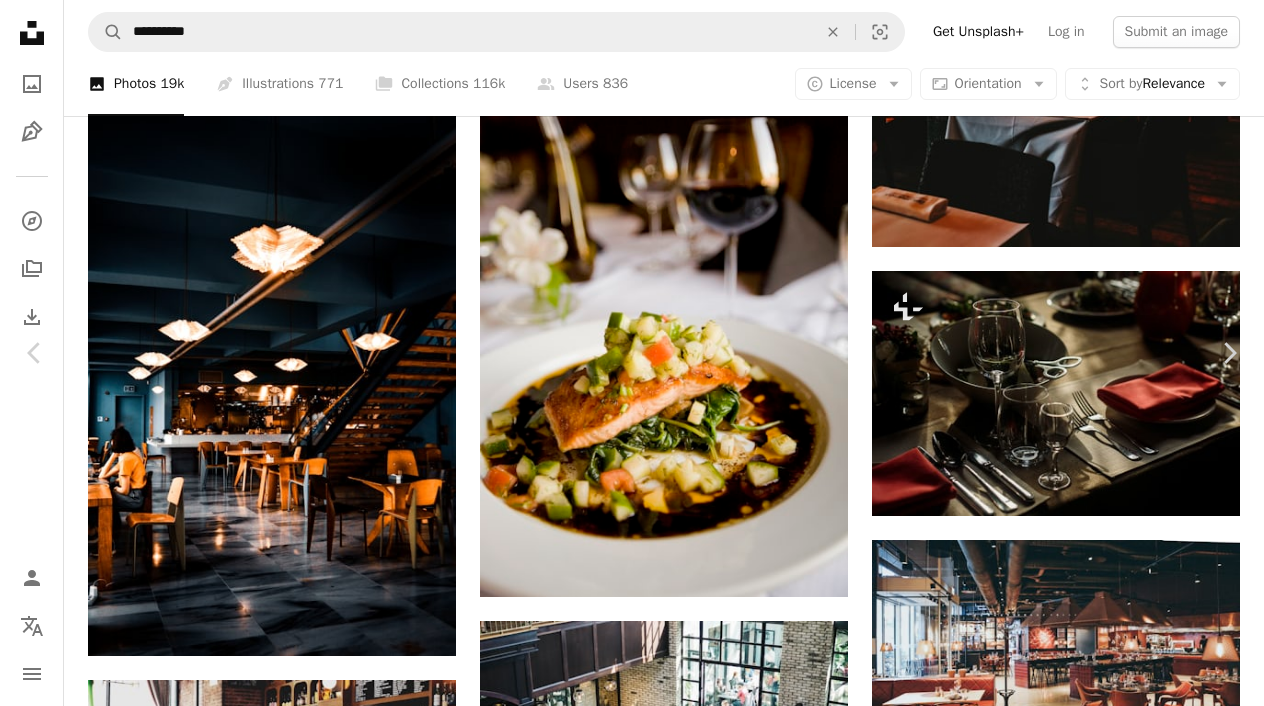scroll, scrollTop: 720, scrollLeft: 0, axis: vertical 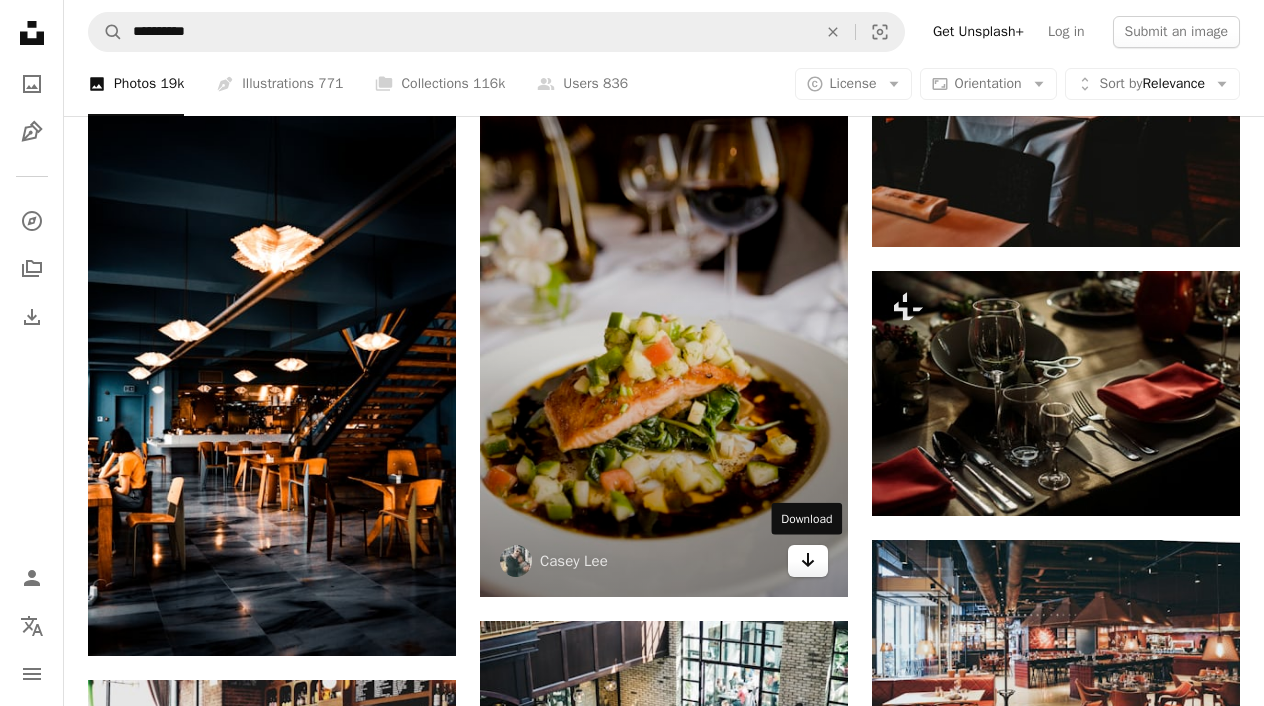 click on "Arrow pointing down" 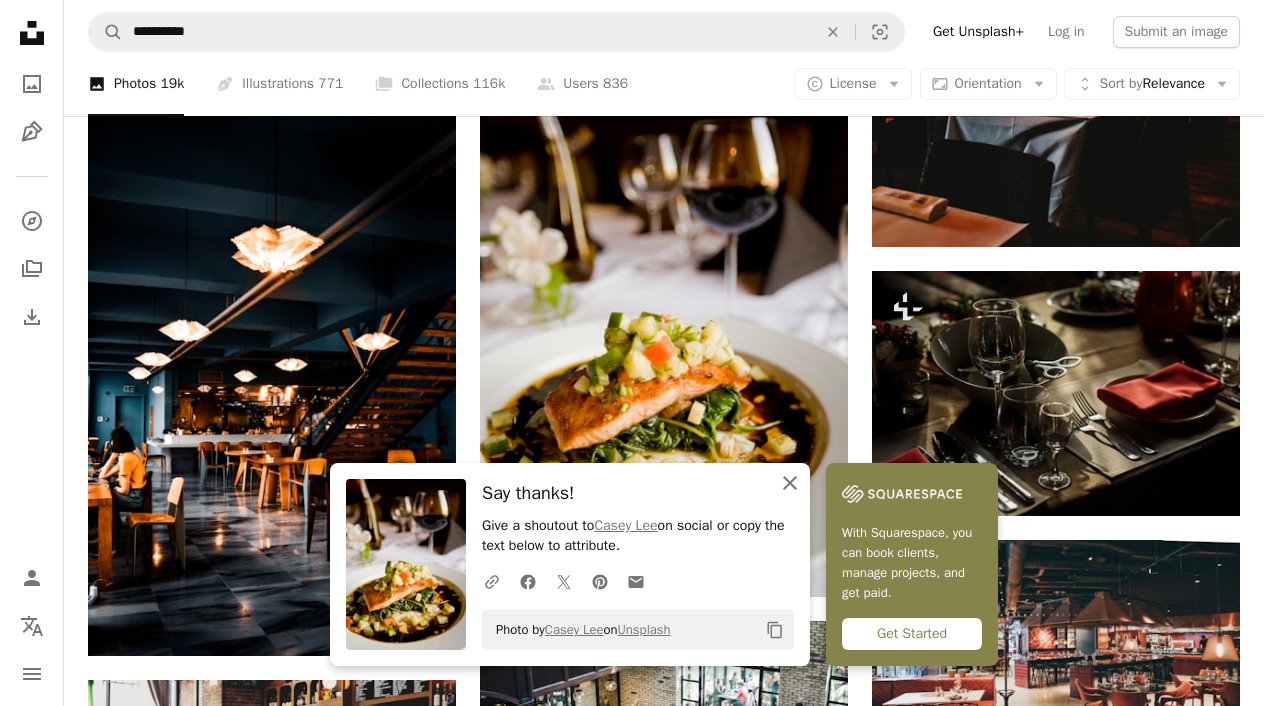click on "An X shape" 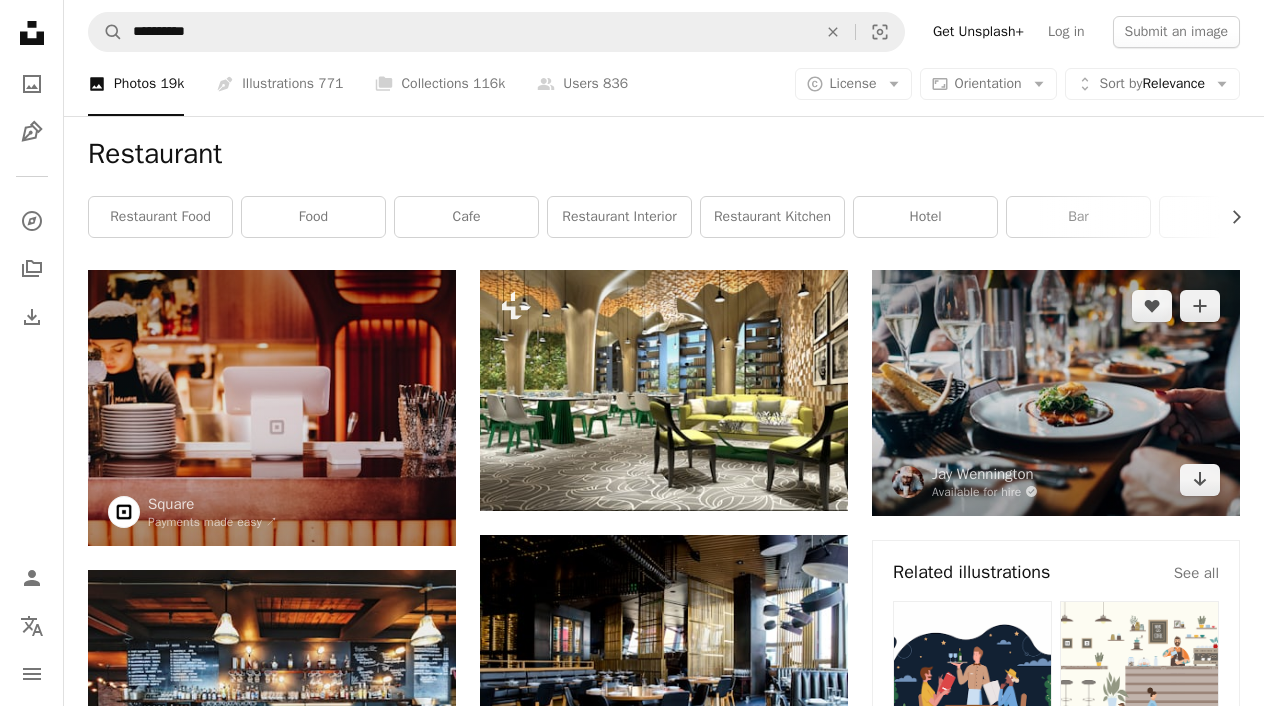 scroll, scrollTop: 0, scrollLeft: 0, axis: both 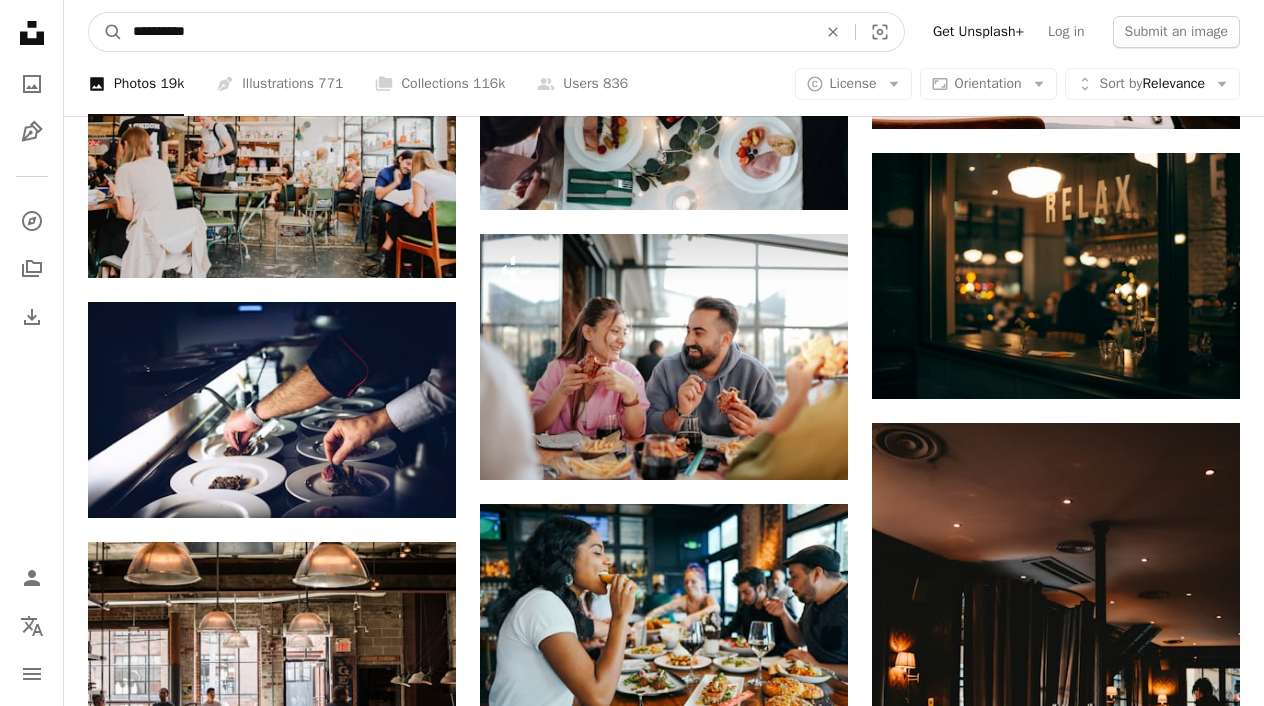 click on "**********" at bounding box center [467, 32] 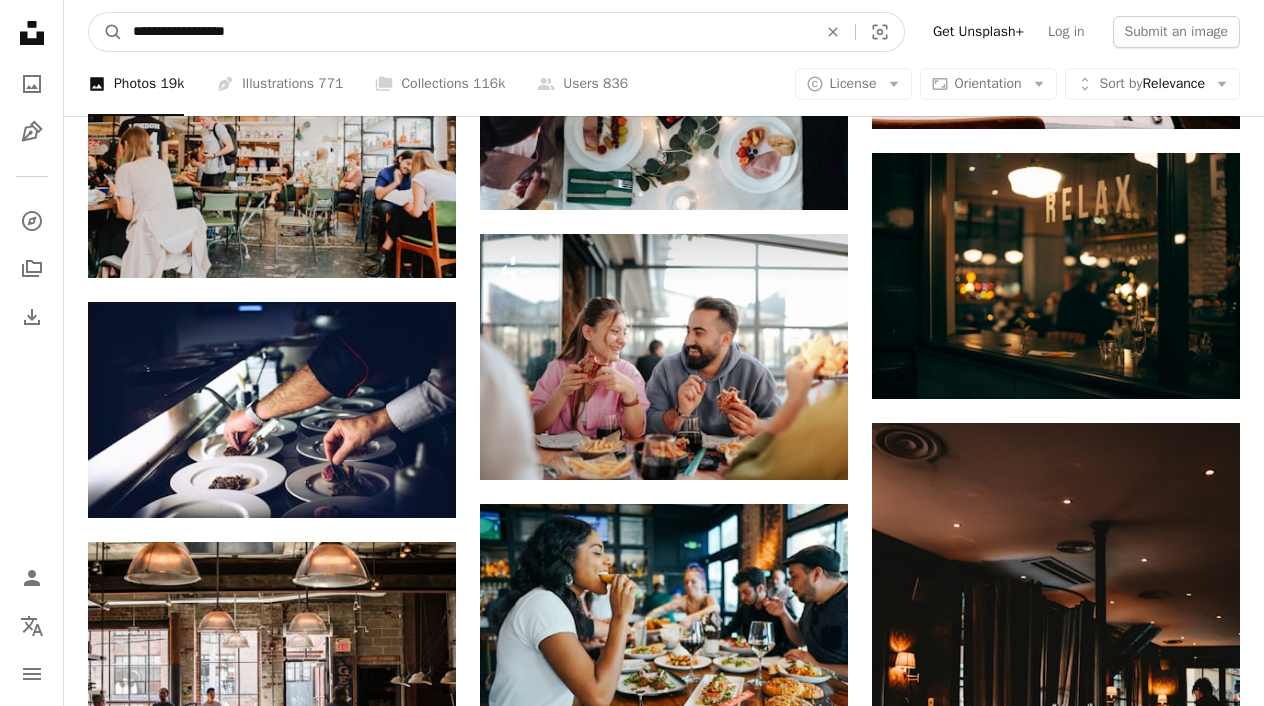 type on "**********" 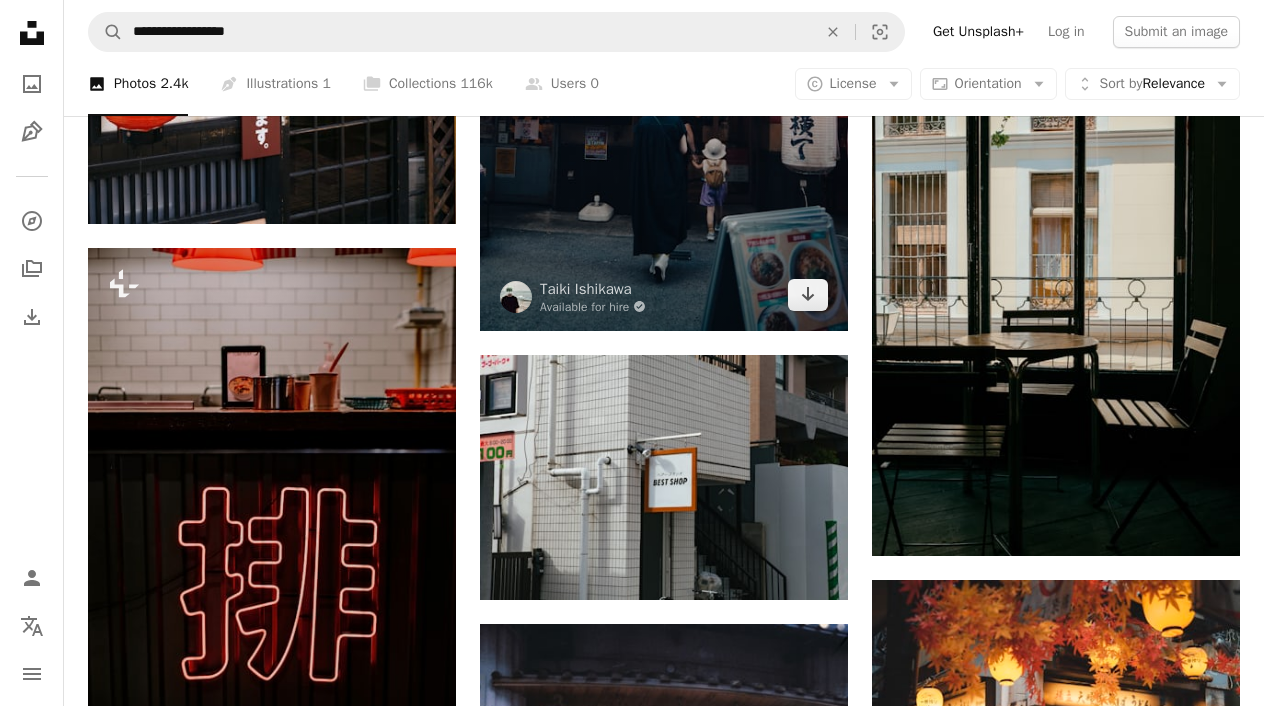 scroll, scrollTop: 2600, scrollLeft: 0, axis: vertical 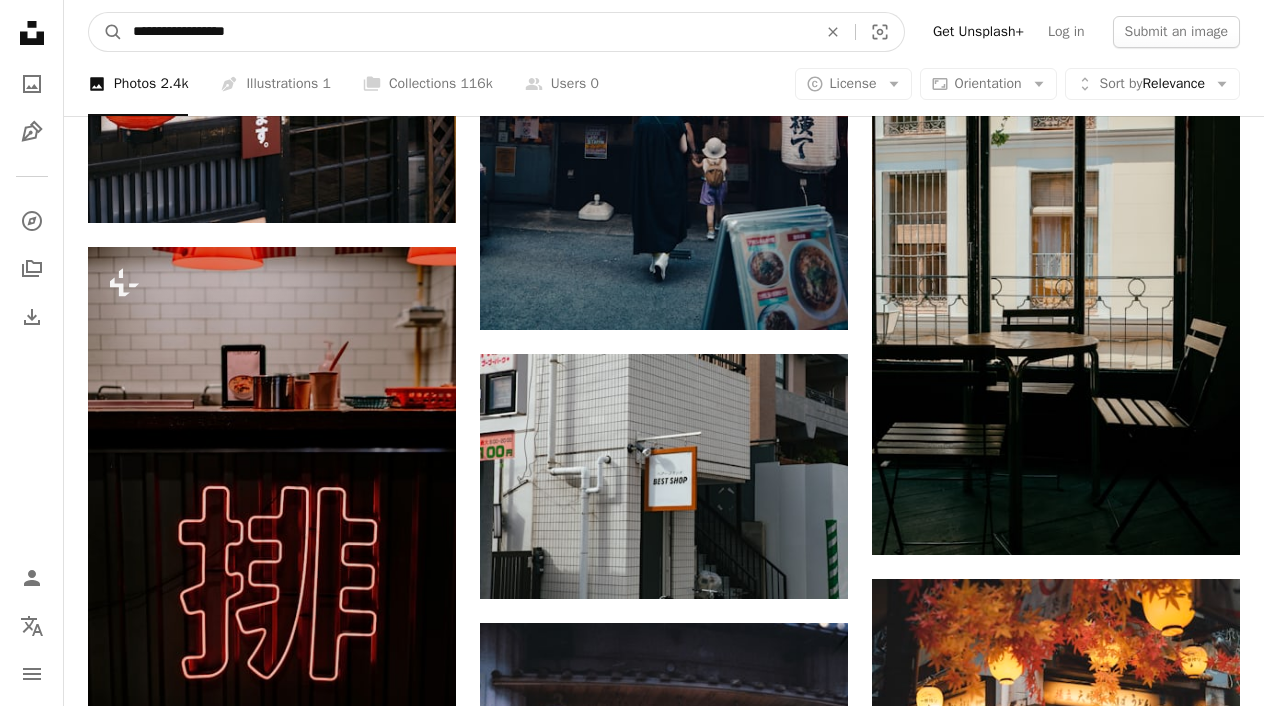 click on "**********" at bounding box center (467, 32) 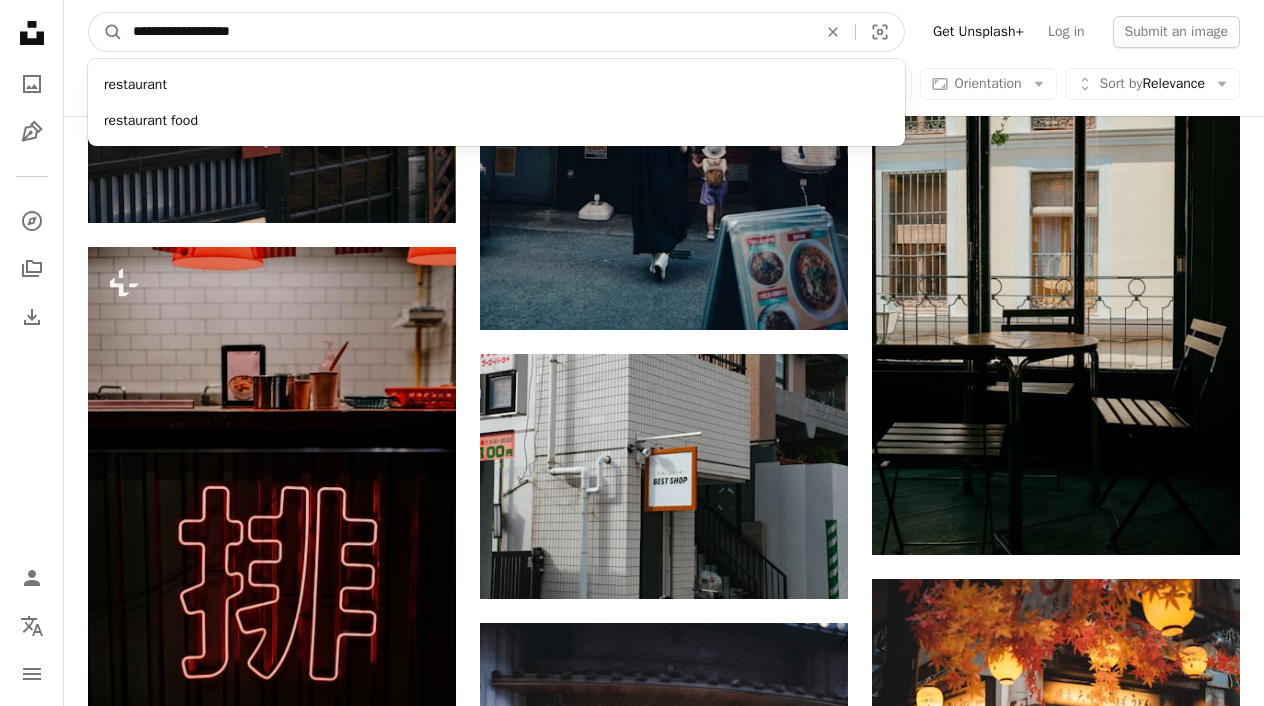 type on "**********" 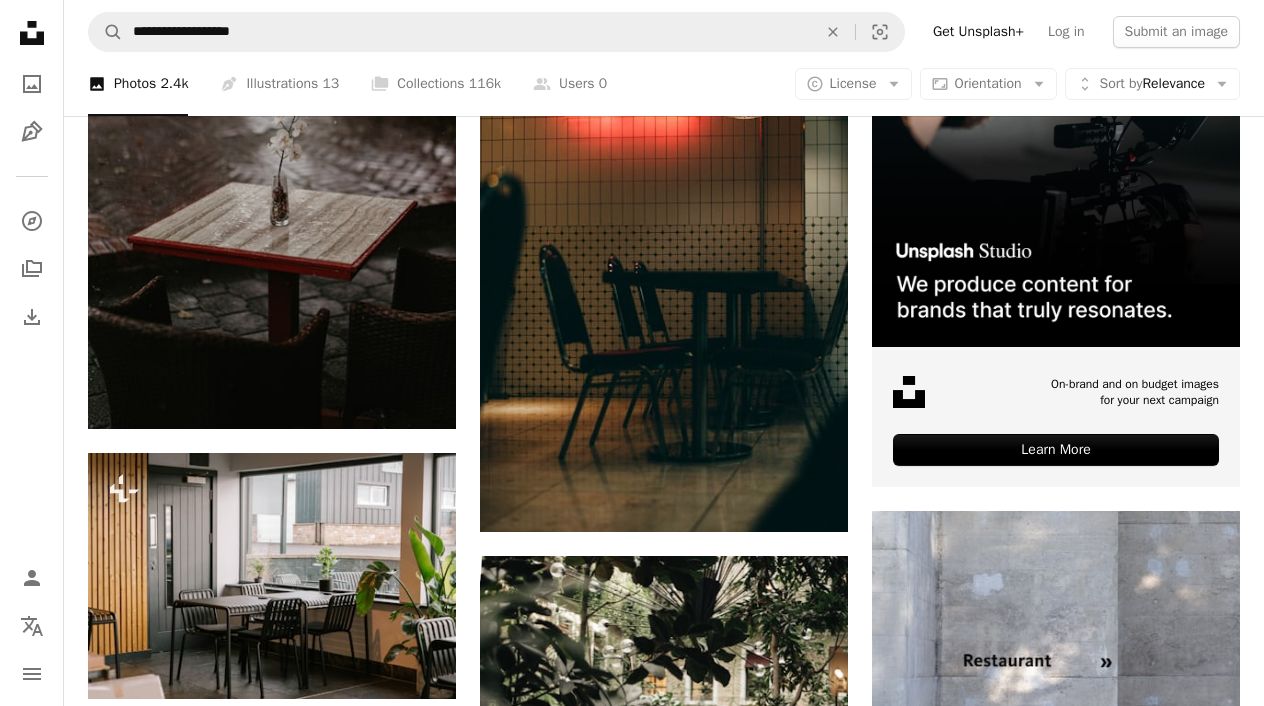 scroll, scrollTop: 520, scrollLeft: 0, axis: vertical 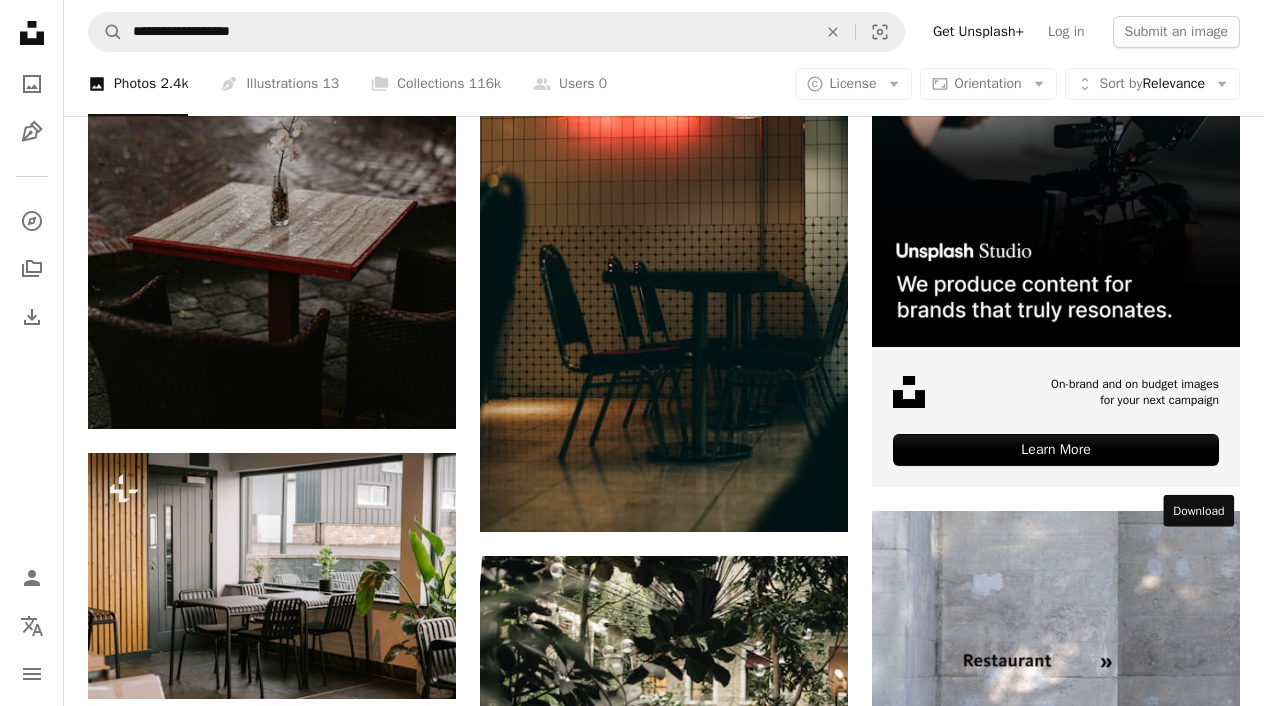 click on "Arrow pointing down" 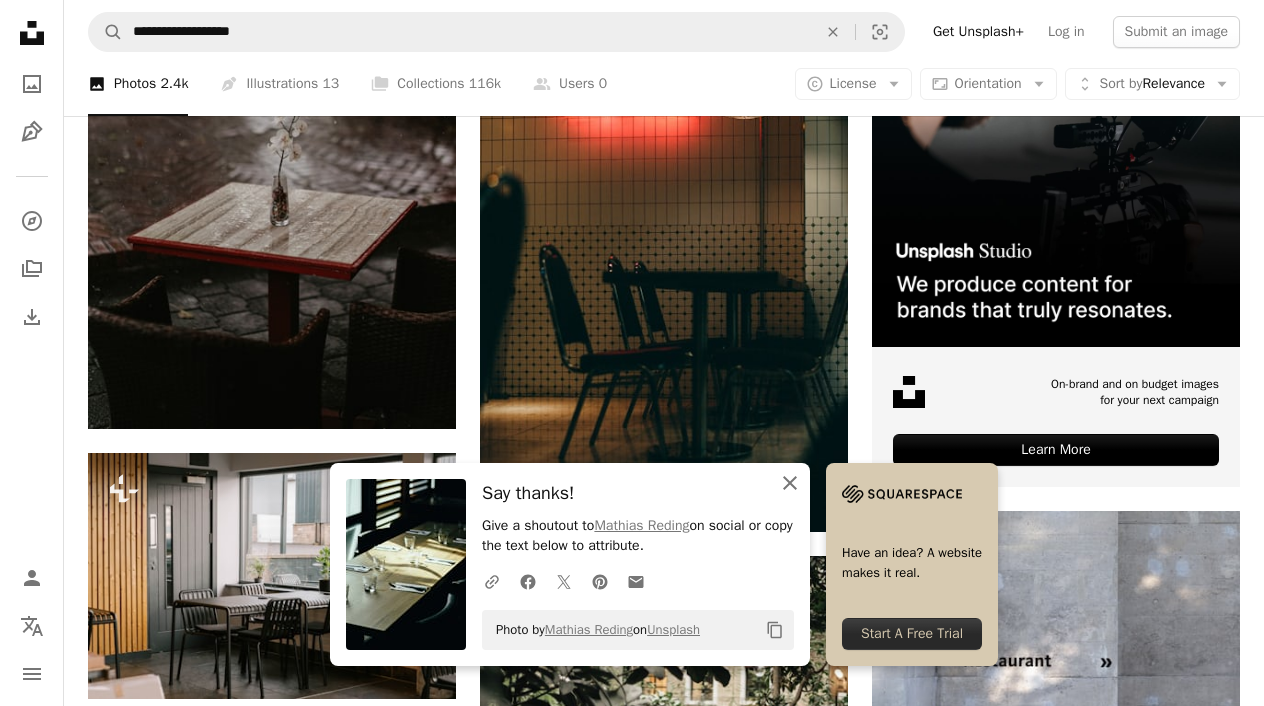 click on "An X shape" 